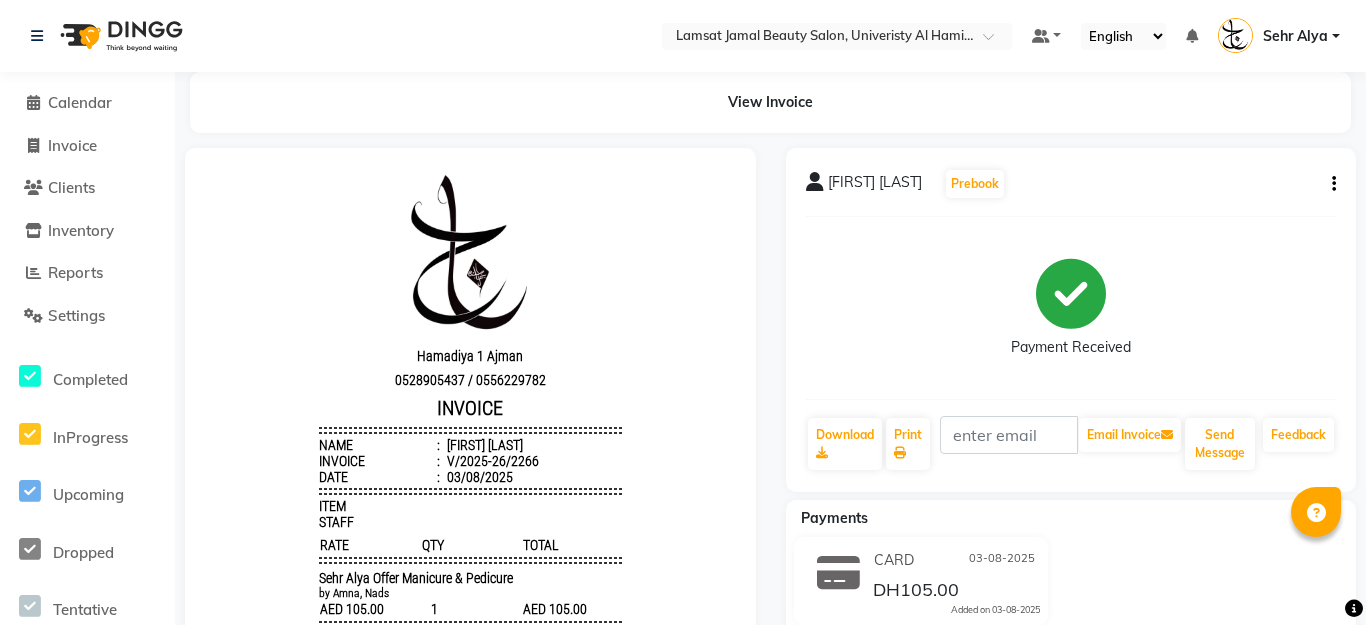 scroll, scrollTop: 16, scrollLeft: 0, axis: vertical 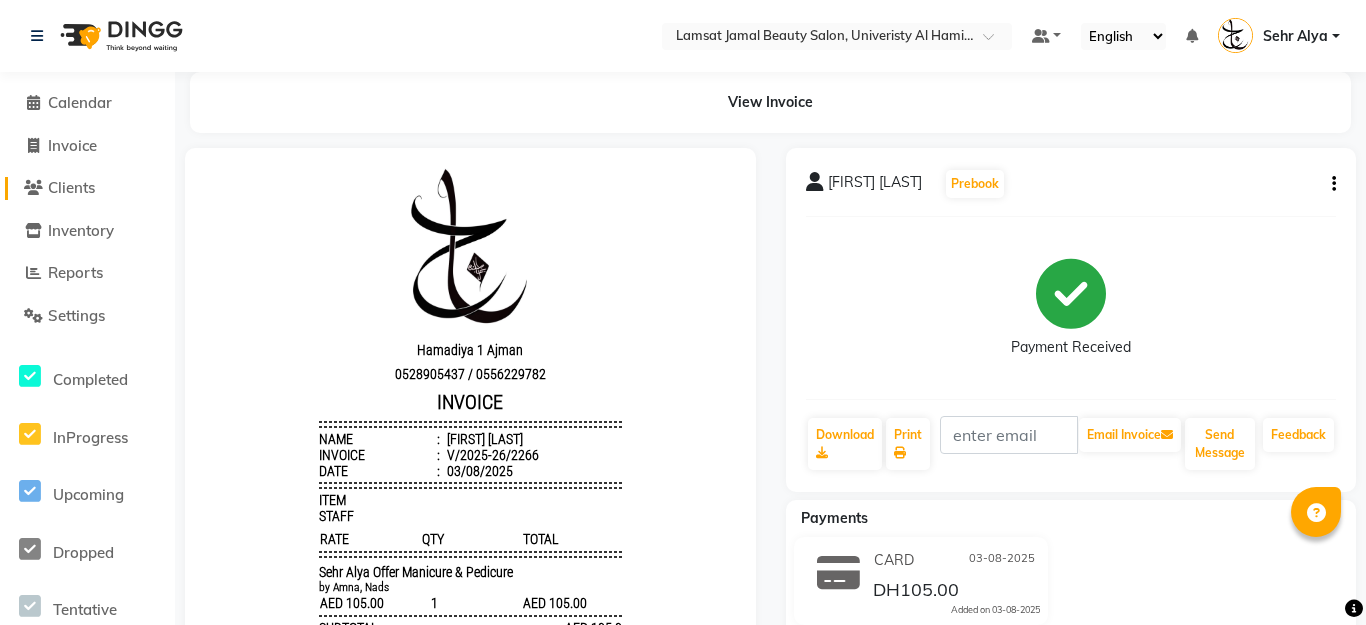 click on "Clients" 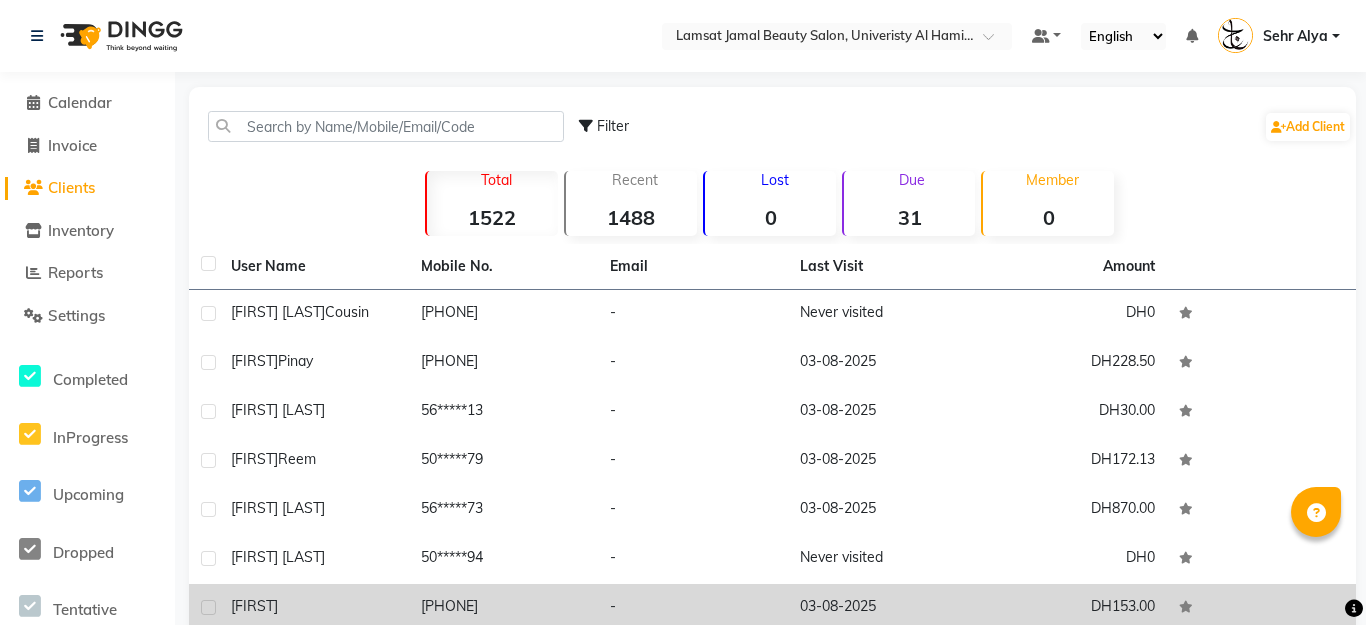 scroll, scrollTop: 241, scrollLeft: 0, axis: vertical 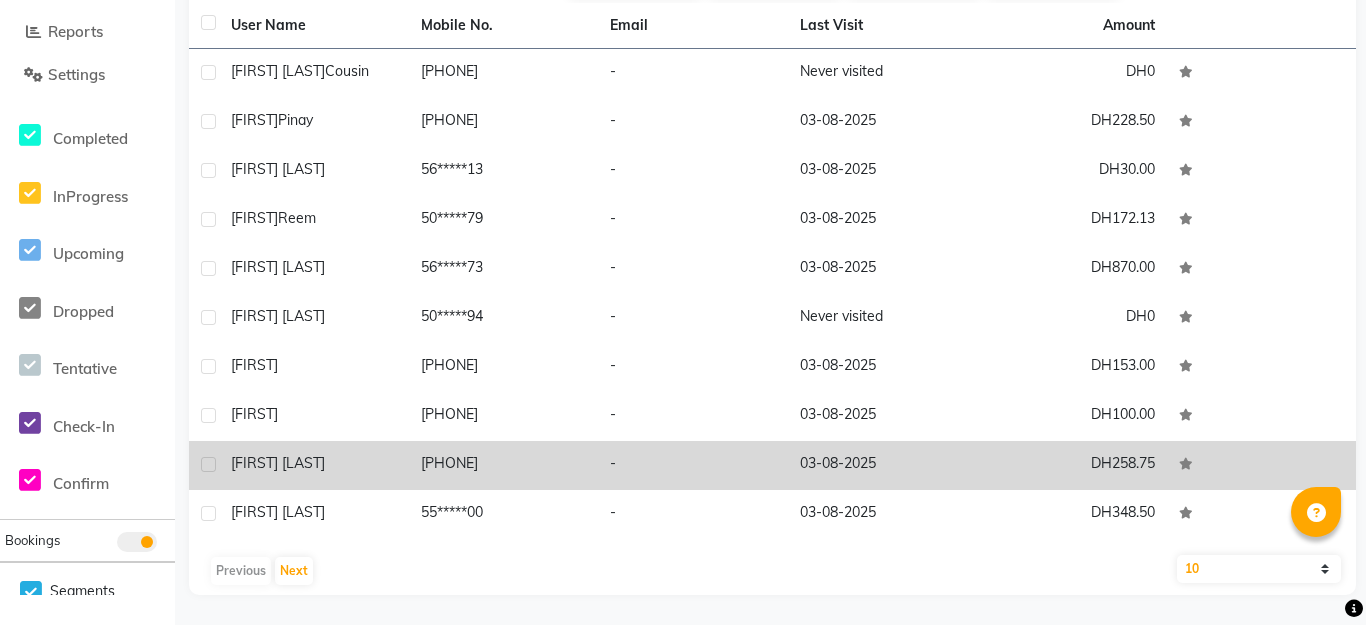 click on "[FIRST] [LAST]" 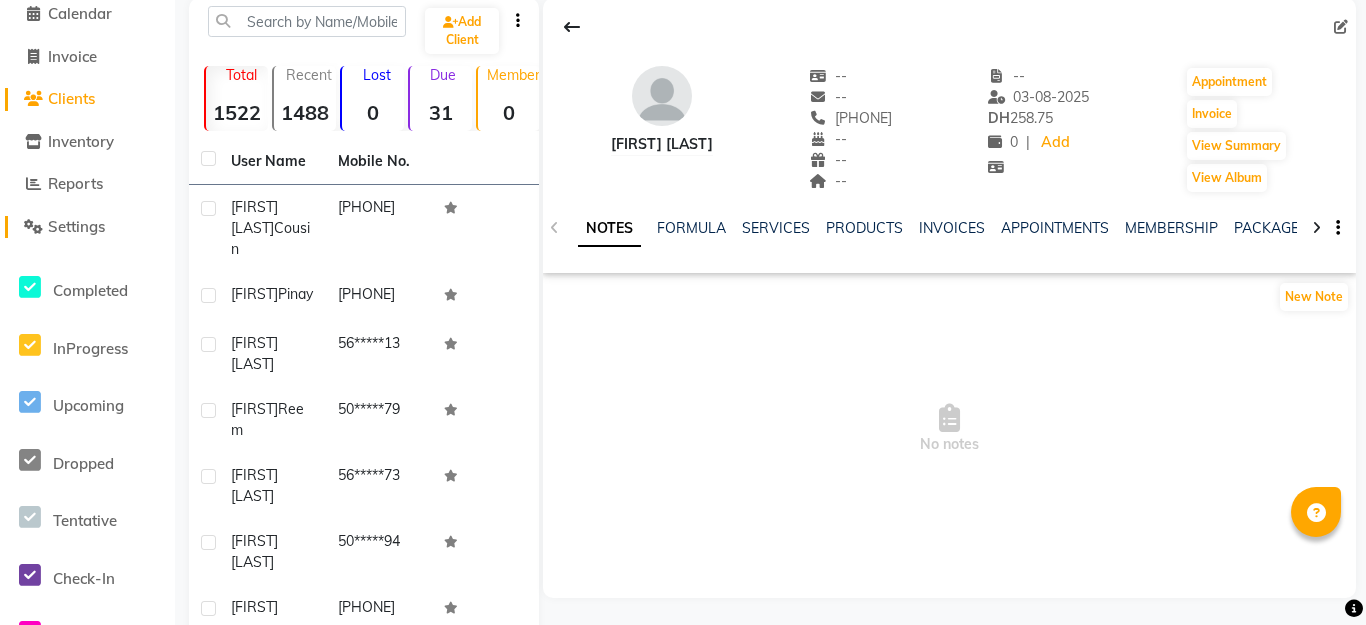 scroll, scrollTop: 0, scrollLeft: 0, axis: both 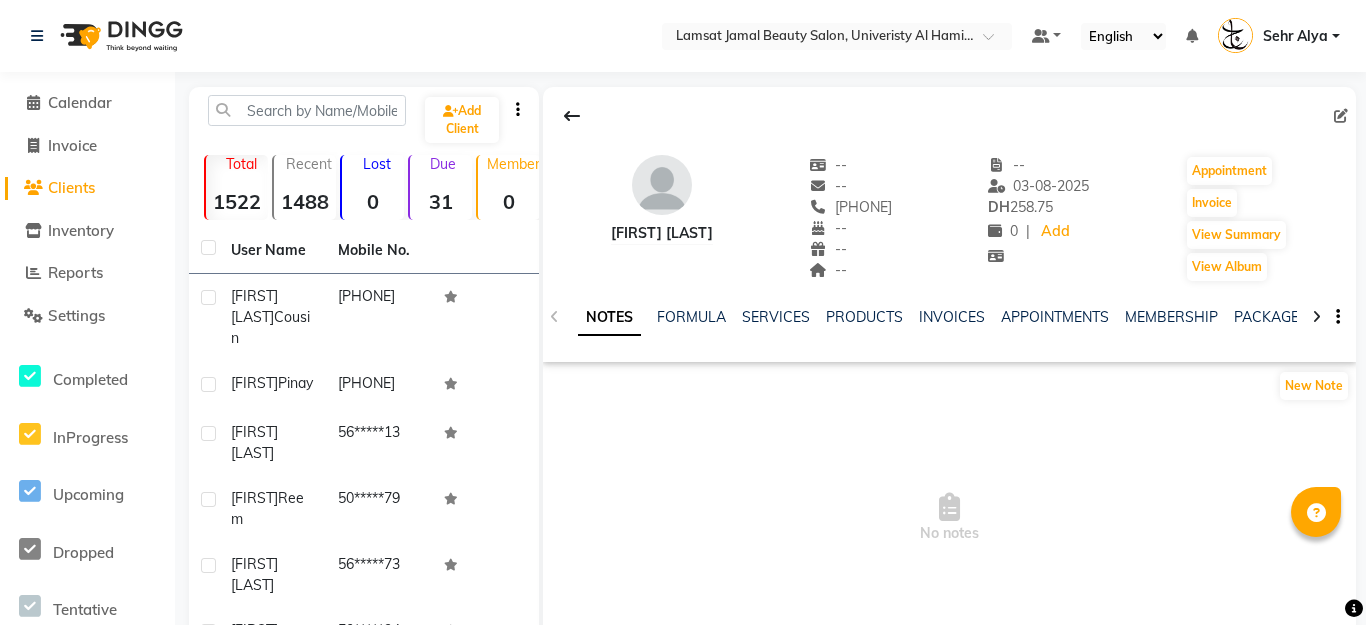 click on "Clients" 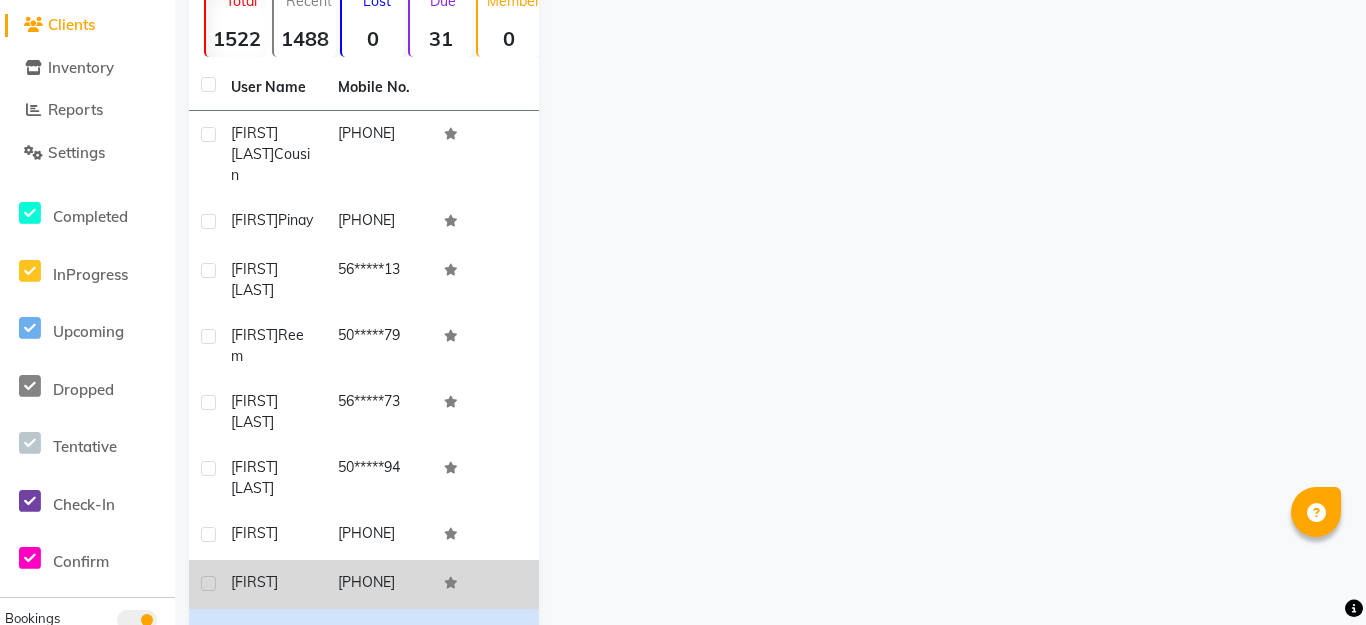 scroll, scrollTop: 314, scrollLeft: 0, axis: vertical 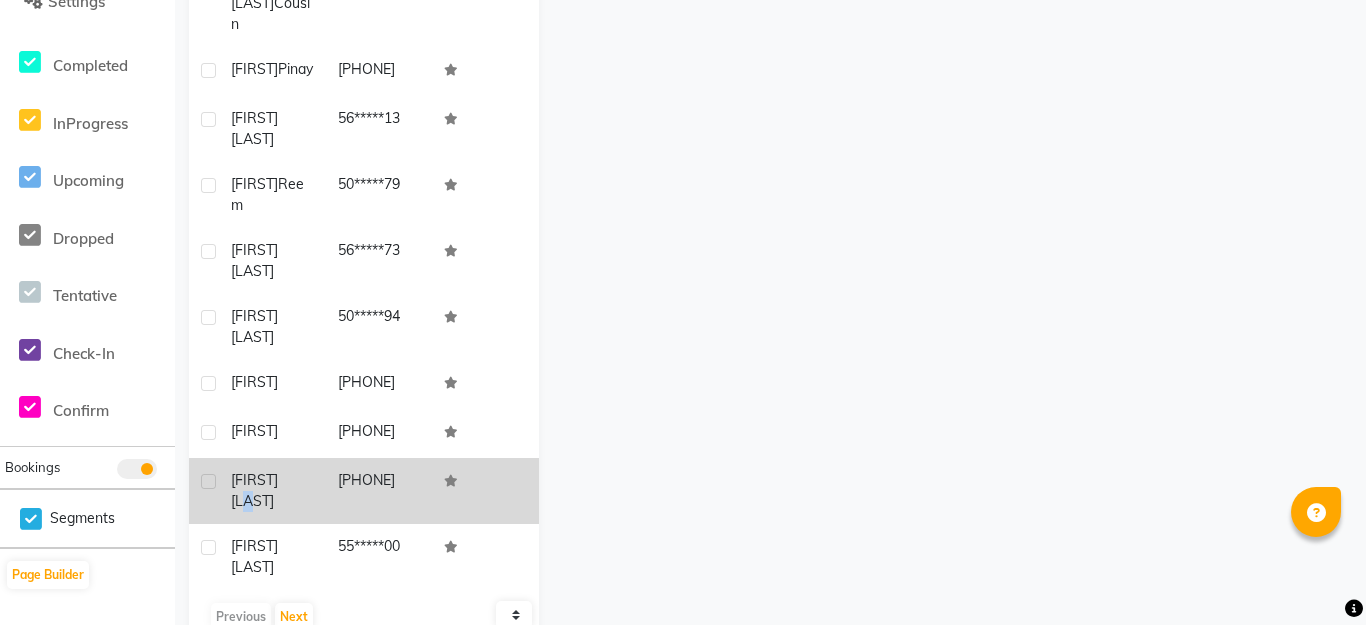 drag, startPoint x: 311, startPoint y: 448, endPoint x: 300, endPoint y: 455, distance: 13.038404 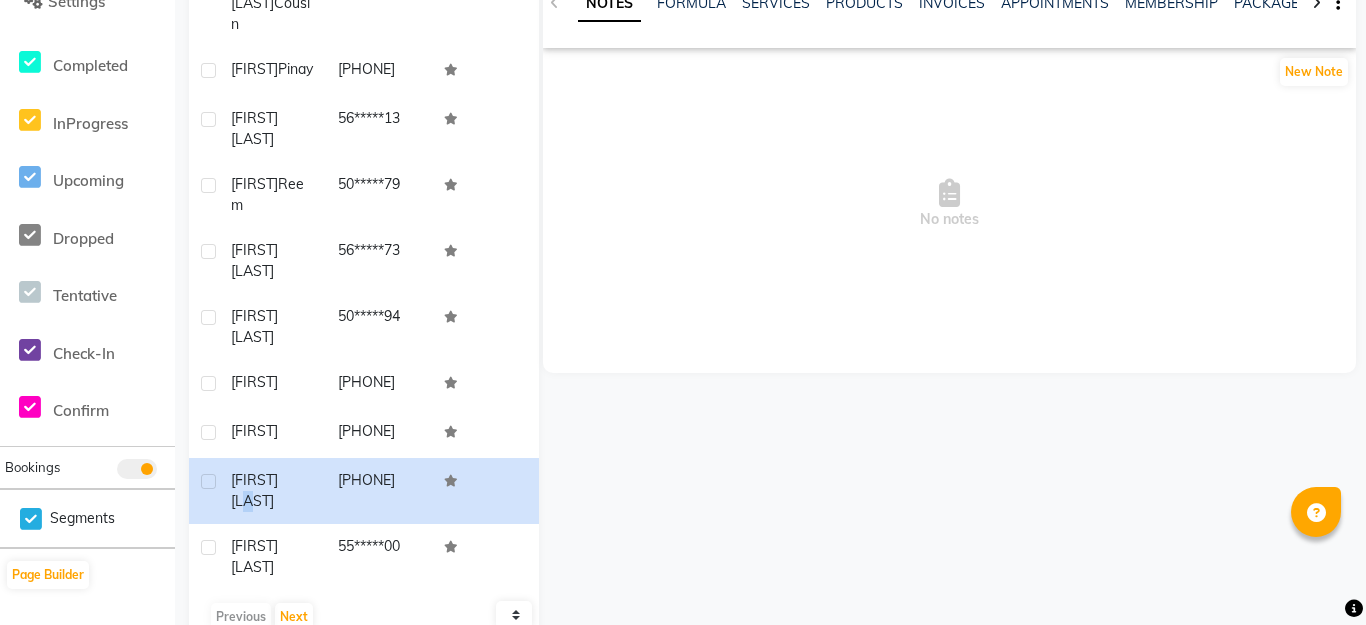 scroll, scrollTop: 0, scrollLeft: 0, axis: both 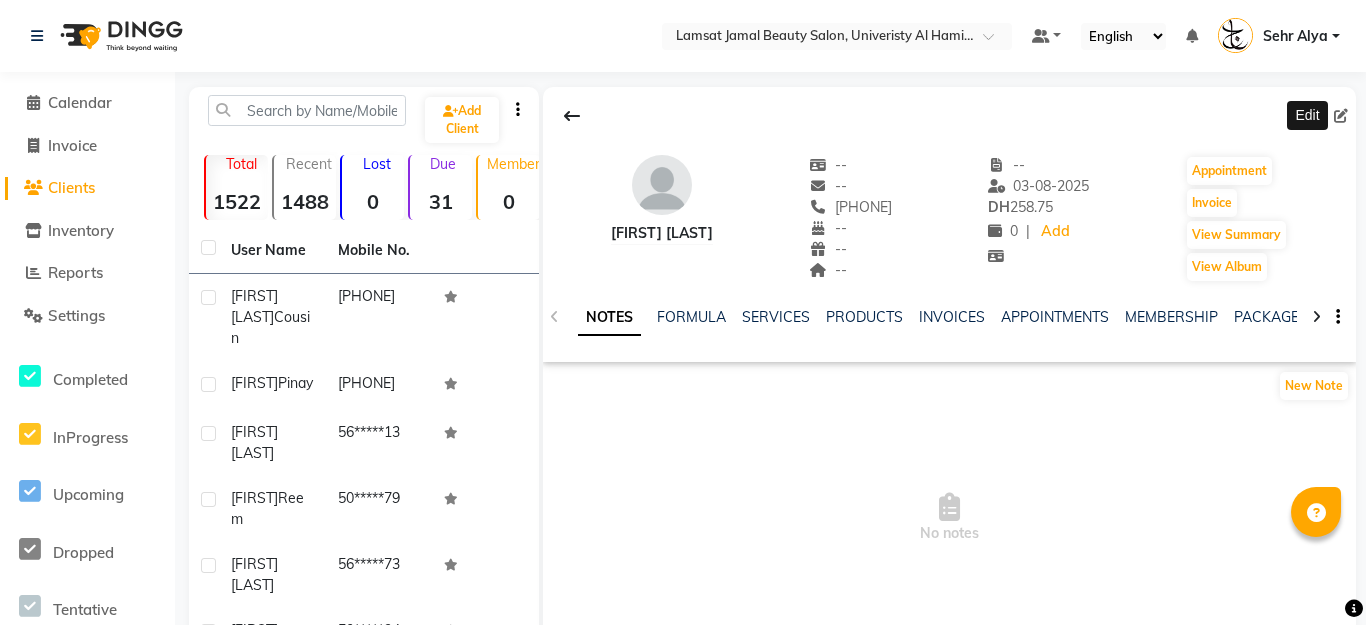 click 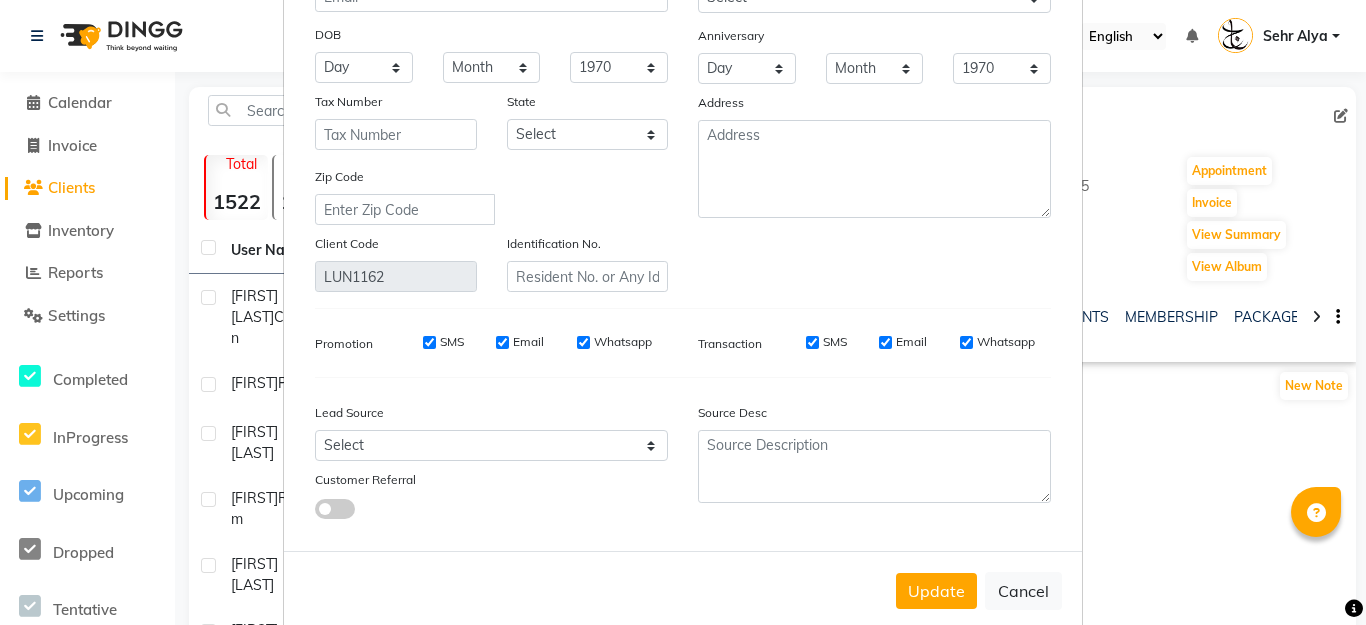 scroll, scrollTop: 262, scrollLeft: 0, axis: vertical 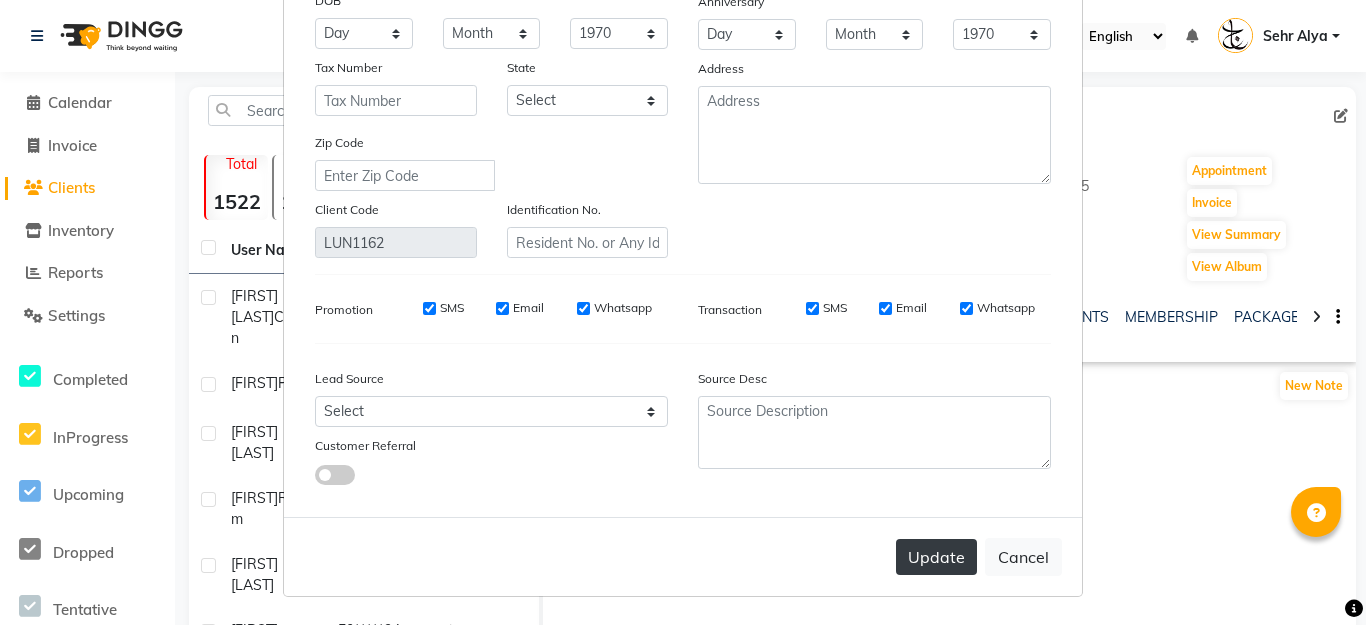 type on "[FIRST] [NUMBER]" 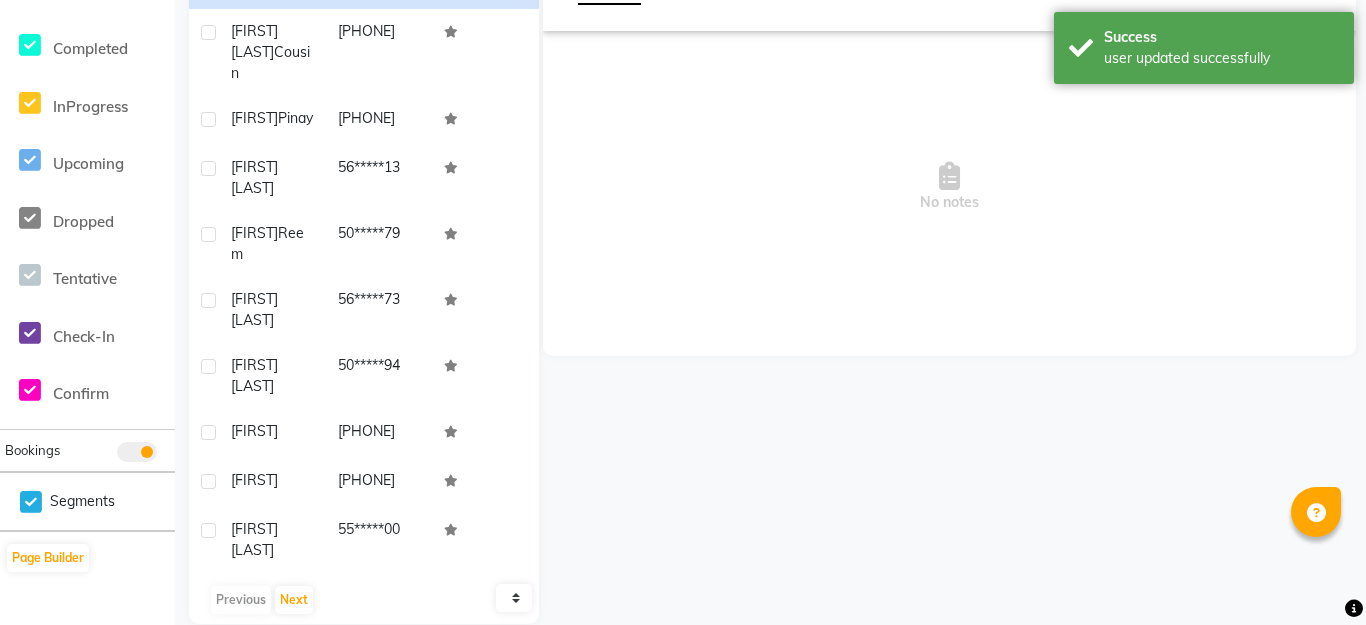 scroll, scrollTop: 0, scrollLeft: 0, axis: both 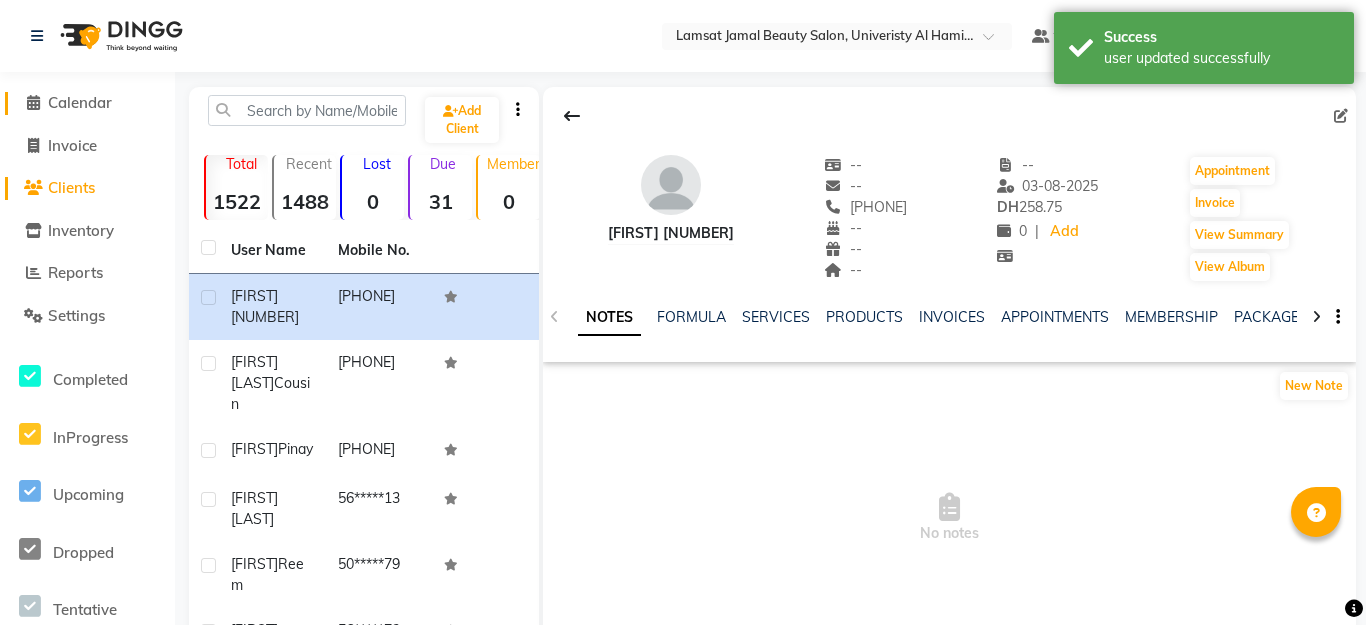 click on "Calendar" 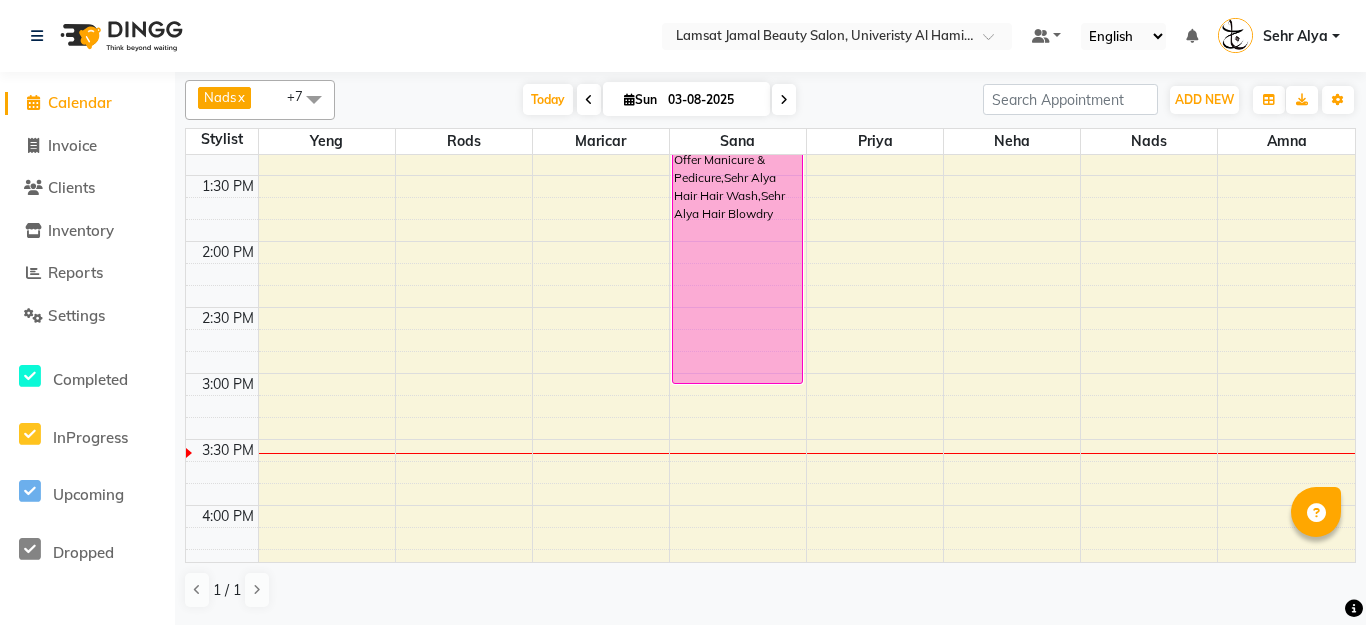 scroll, scrollTop: 575, scrollLeft: 0, axis: vertical 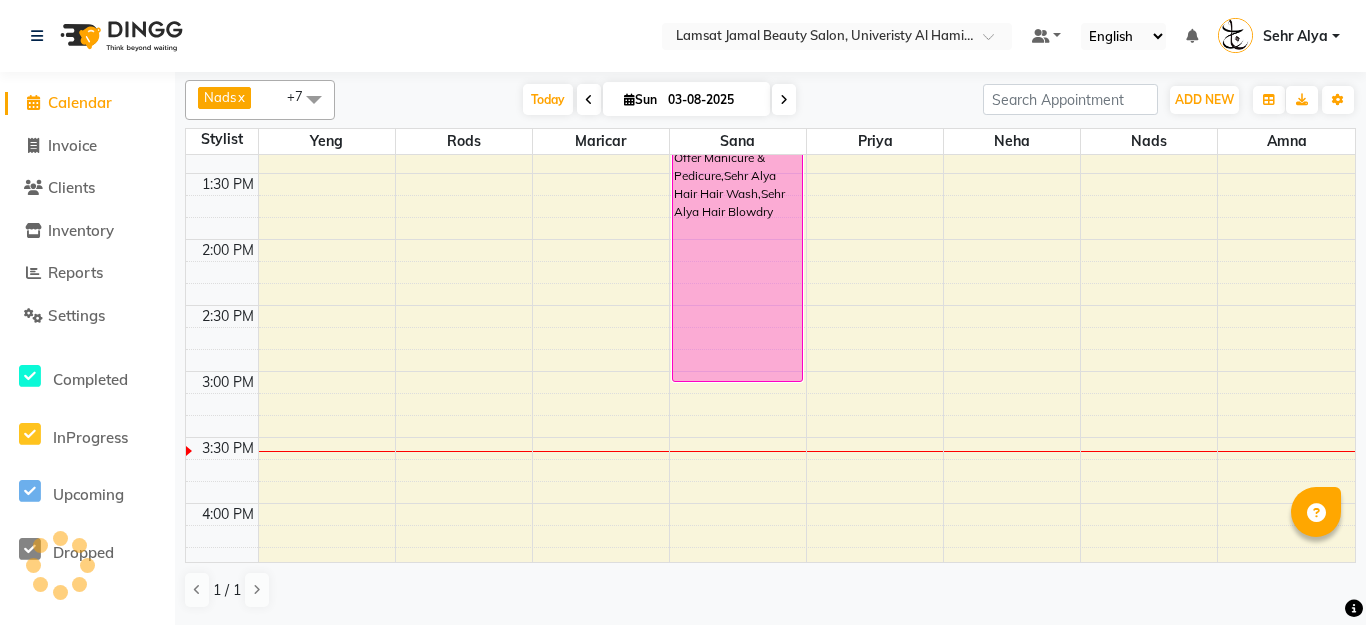 click on "9:00 AM 9:30 AM 10:00 AM 10:30 AM 11:00 AM 11:30 AM 12:00 PM 12:30 PM 1:00 PM 1:30 PM 2:00 PM 2:30 PM 3:00 PM 3:30 PM 4:00 PM 4:30 PM 5:00 PM 5:30 PM 6:00 PM 6:30 PM 7:00 PM 7:30 PM 8:00 PM 8:30 PM 9:00 PM 9:30 PM 10:00 PM 10:30 PM 11:00 PM 11:30 PM madam [LAST], TK11, 12:45 PM-03:05 PM, Sehr Alya Hair Colors Full Color,Sehr Alya Offer Manicure & Pedicure,Sehr Alya Hair Hair Wash,Sehr Alya Hair Blowdry monira, TK03, 11:35 AM-12:10 PM, Sehr Alya Face Threading/Wax Eyebrow fatima962, TK07, 11:15 AM-11:50 AM, Sehr Alya Face Threading/Wax Full Face Thread monira, TK03, 11:00 AM-11:35 AM, Sehr Alya Nails Cut & Shape fatima beret, TK05, 11:00 AM-12:45 PM, Sehr Alya Waxing Half Leg,Sehr Alya Waxing Half Hand,Sehr Alya Waxing Underarm sehr salha600, TK08, 12:45 PM-01:20 PM, Sehr Alya Offer Manicure & Pedicure" at bounding box center [770, 569] 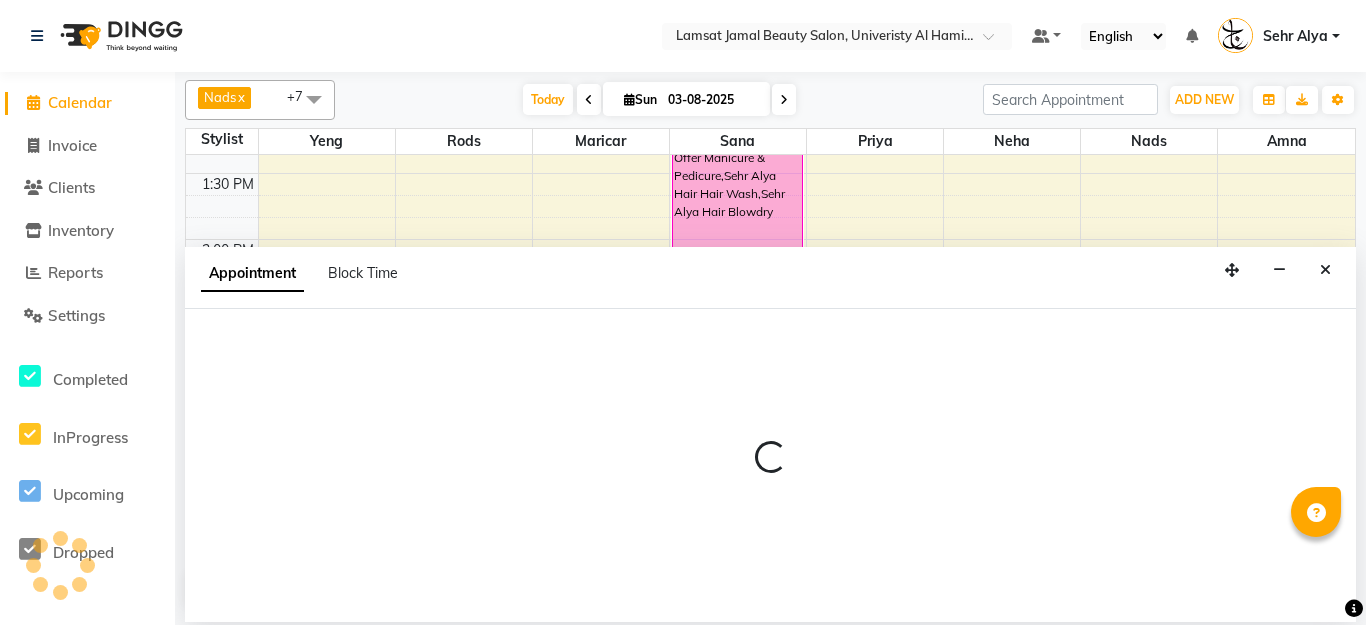 select on "79912" 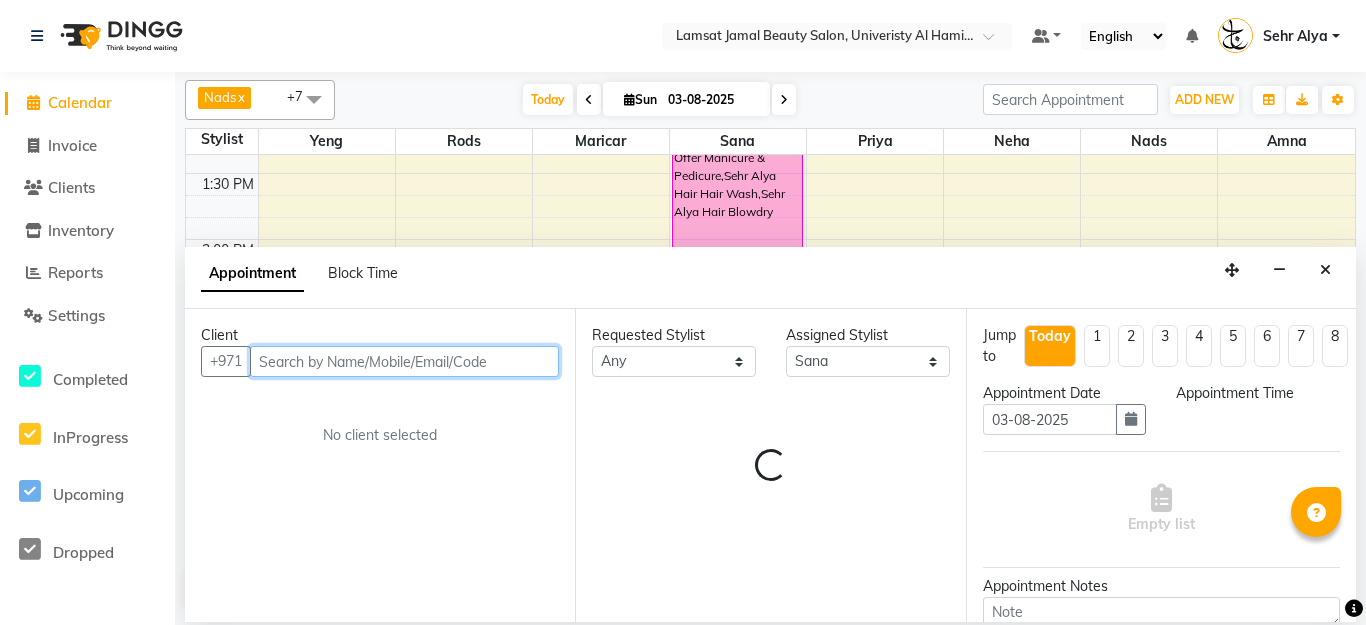 select on "900" 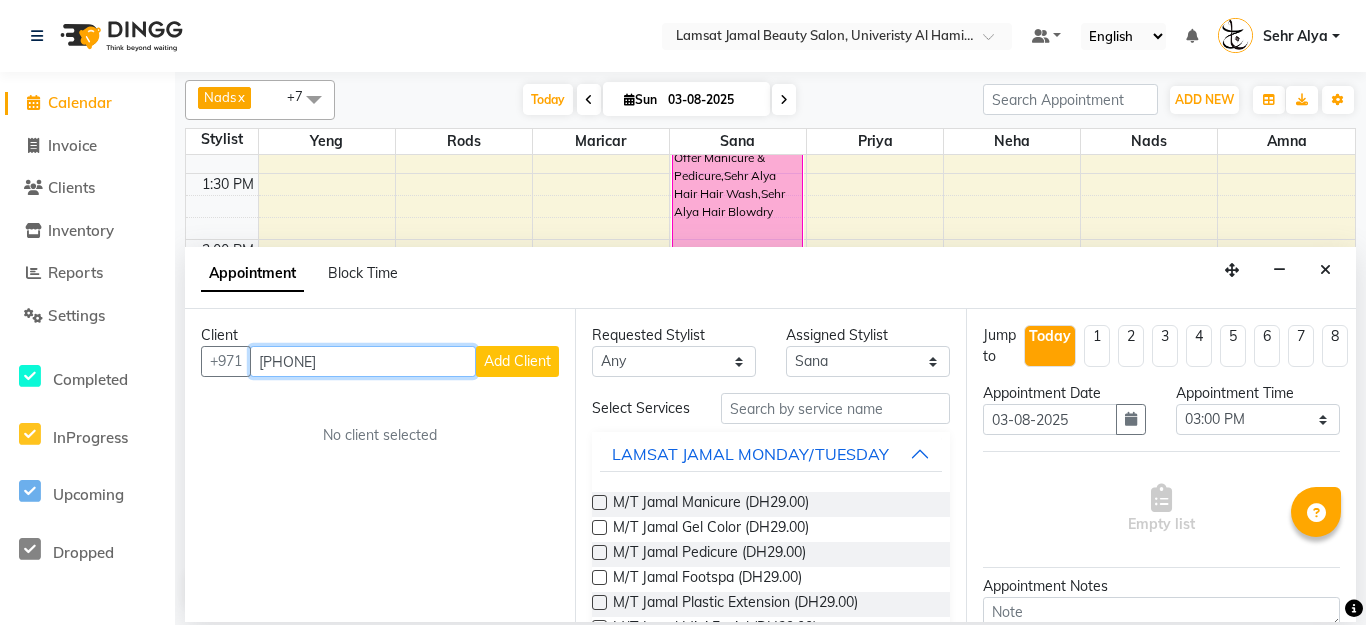 type on "[PHONE]" 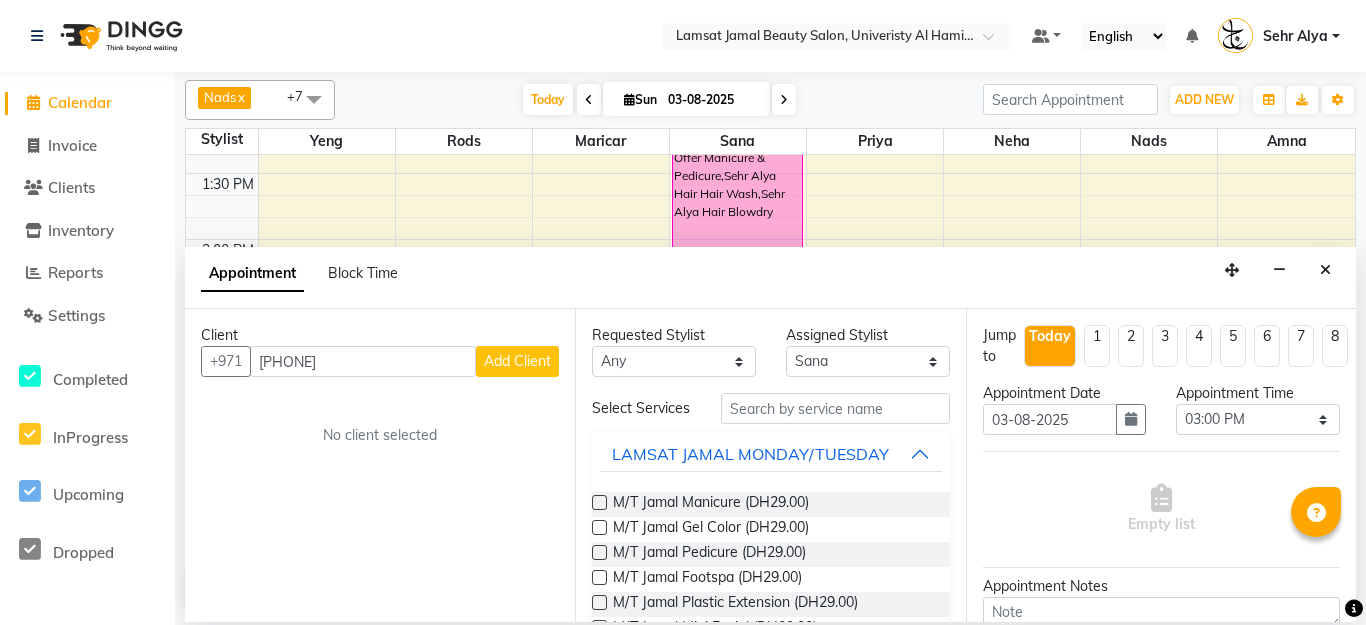 click on "Add Client" at bounding box center [517, 361] 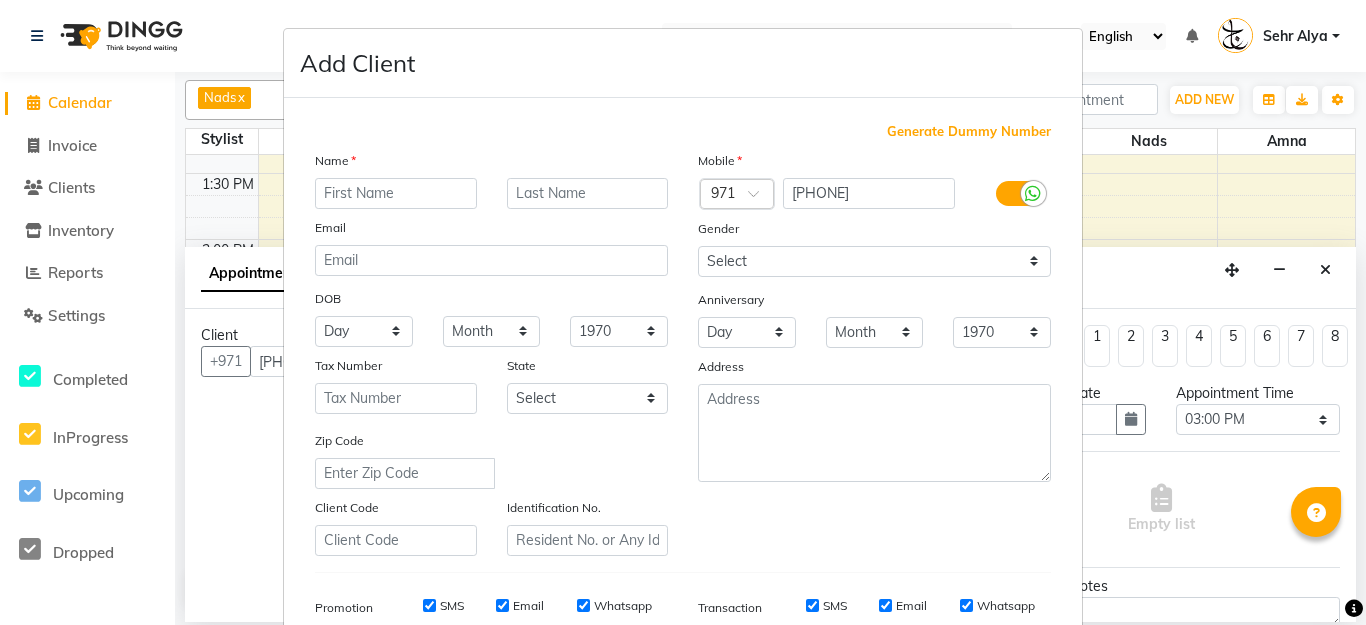 click at bounding box center (396, 193) 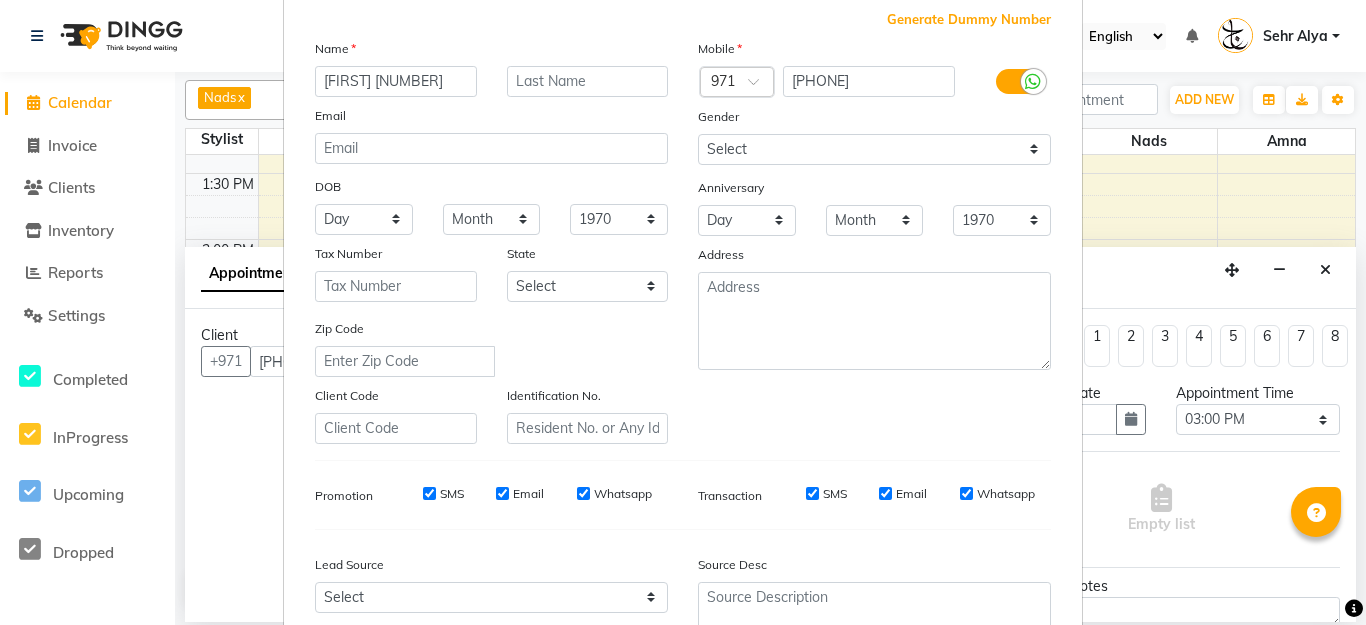 scroll, scrollTop: 298, scrollLeft: 0, axis: vertical 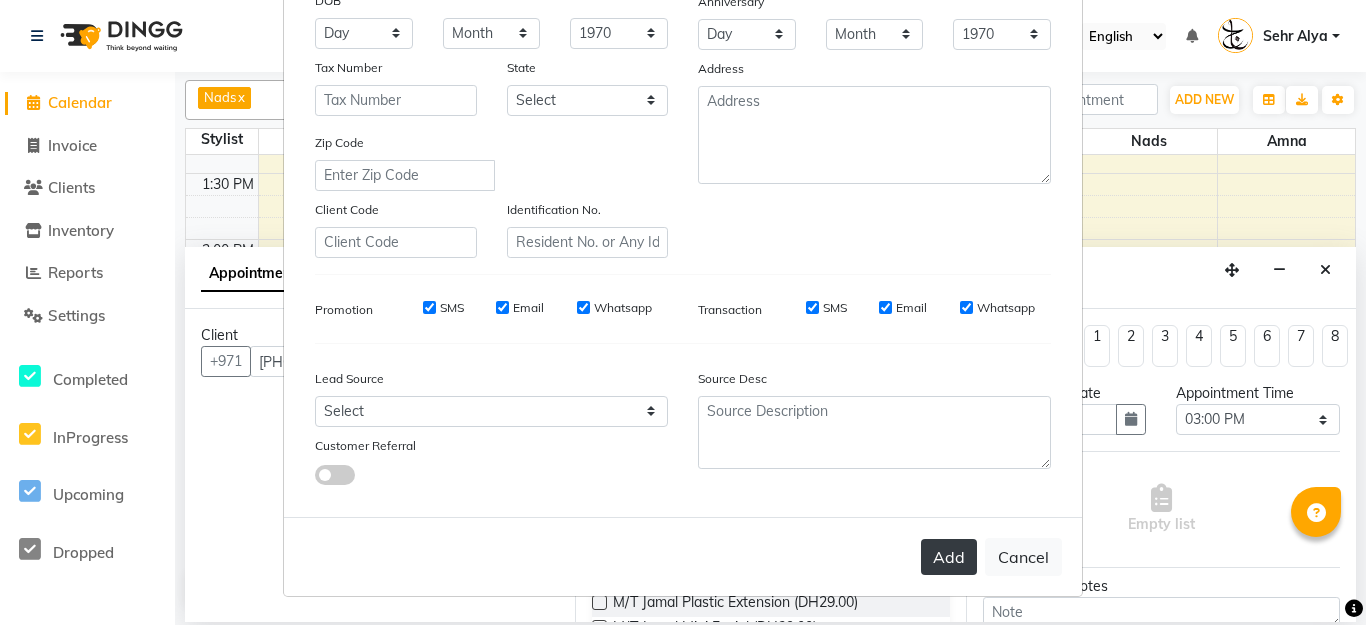 type on "[FIRST] [NUMBER]" 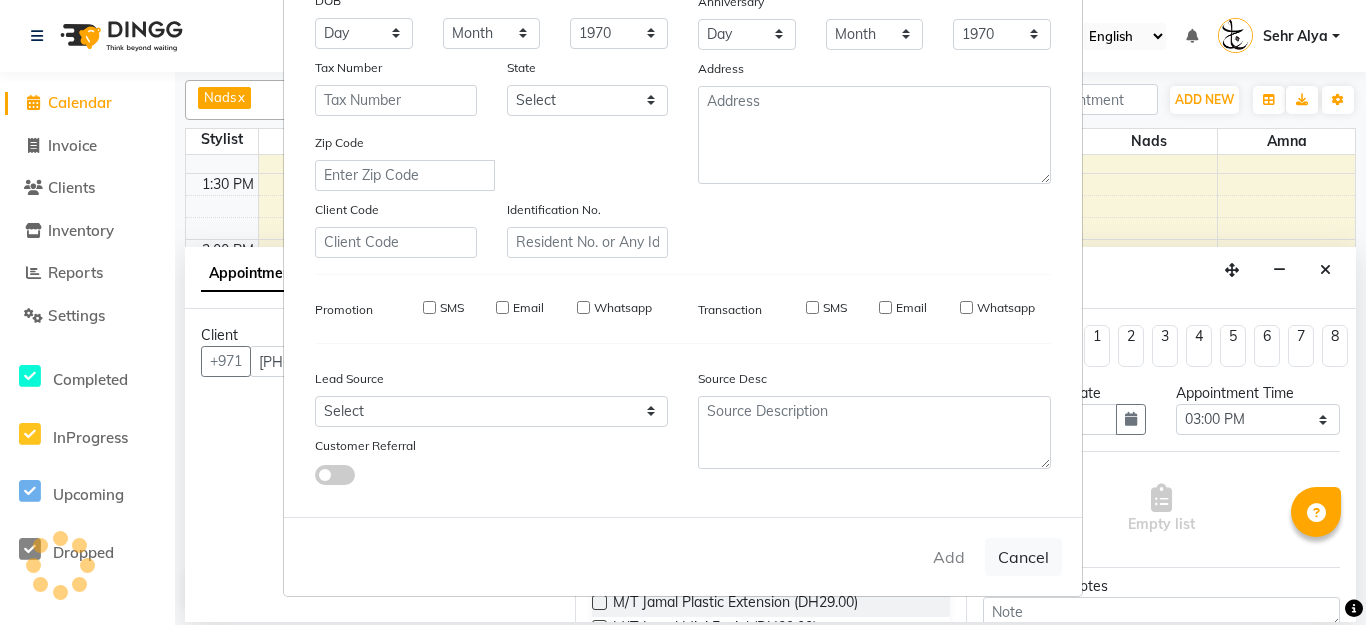 type on "[PHONE]" 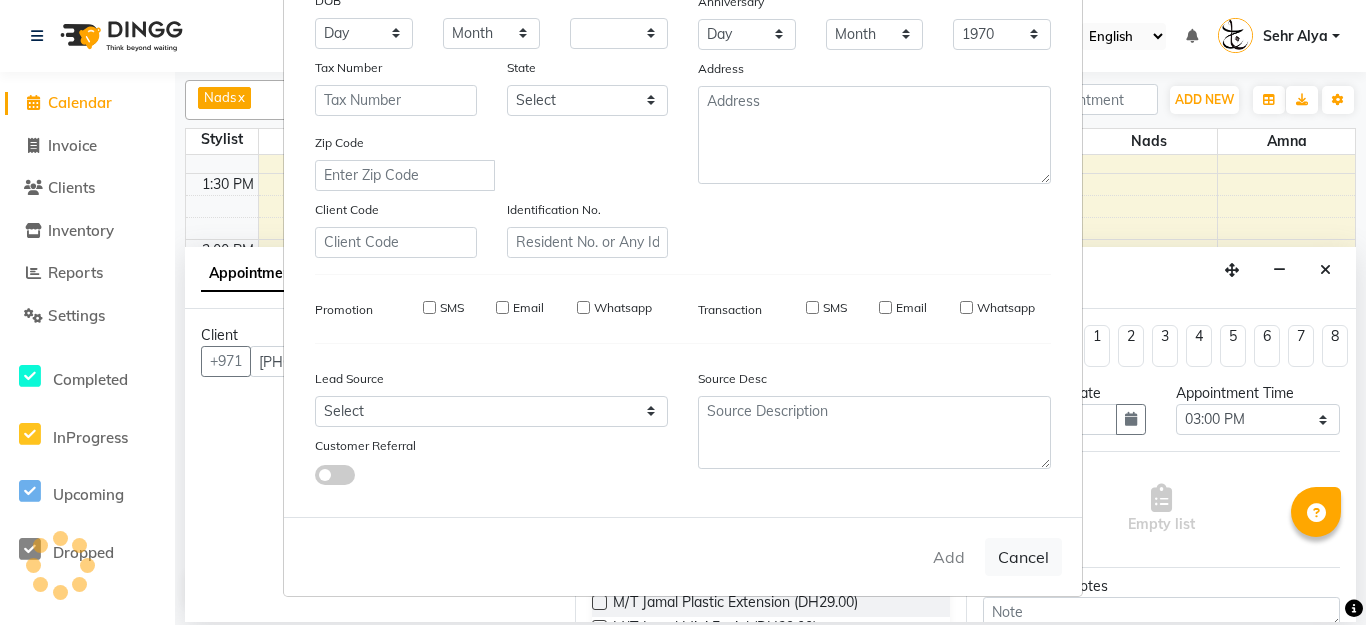 select 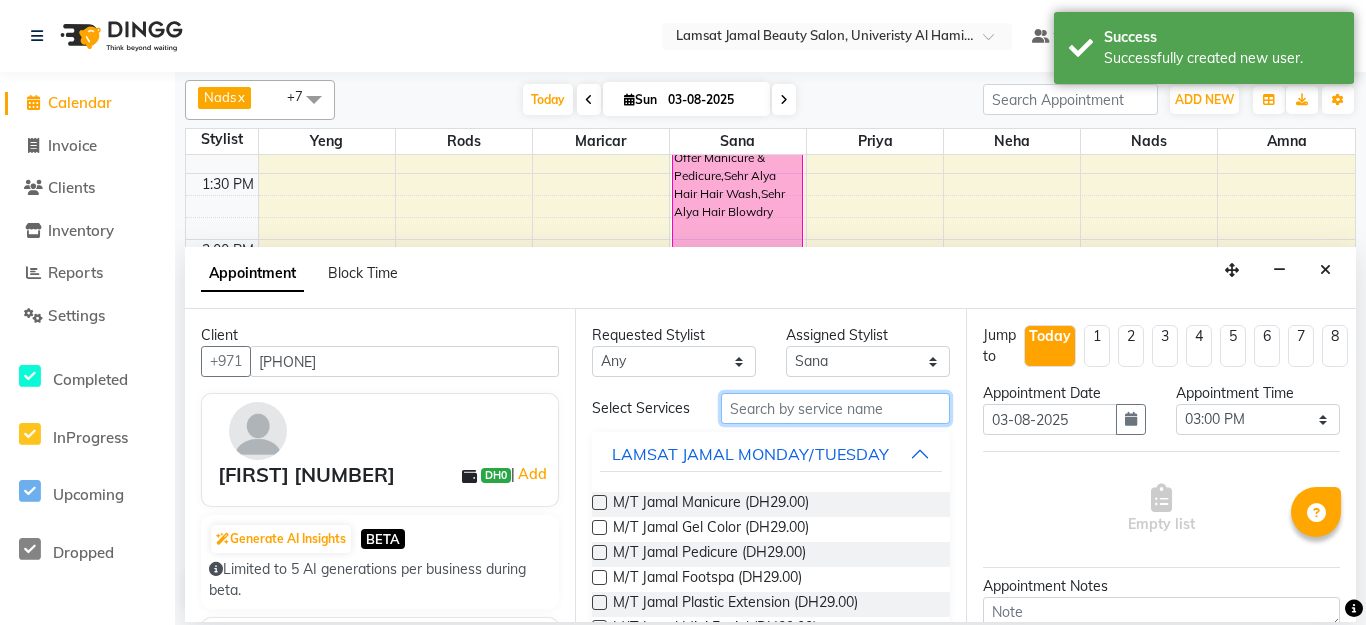 click at bounding box center [835, 408] 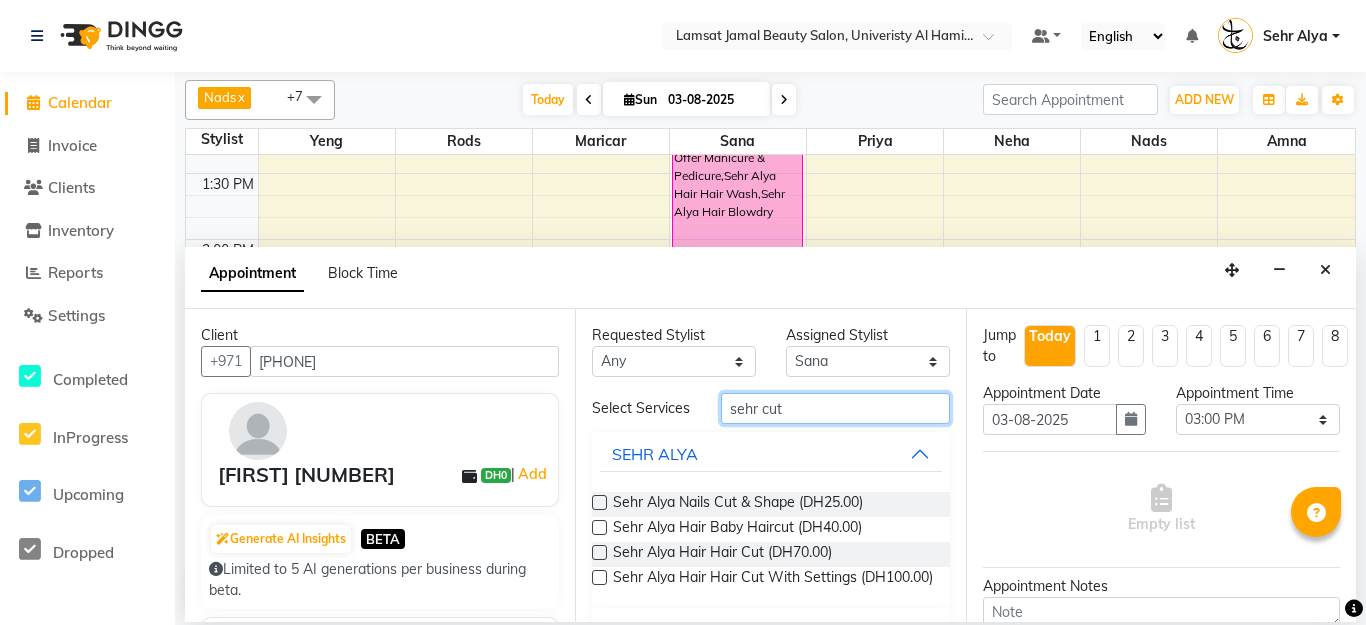 type on "sehr cut" 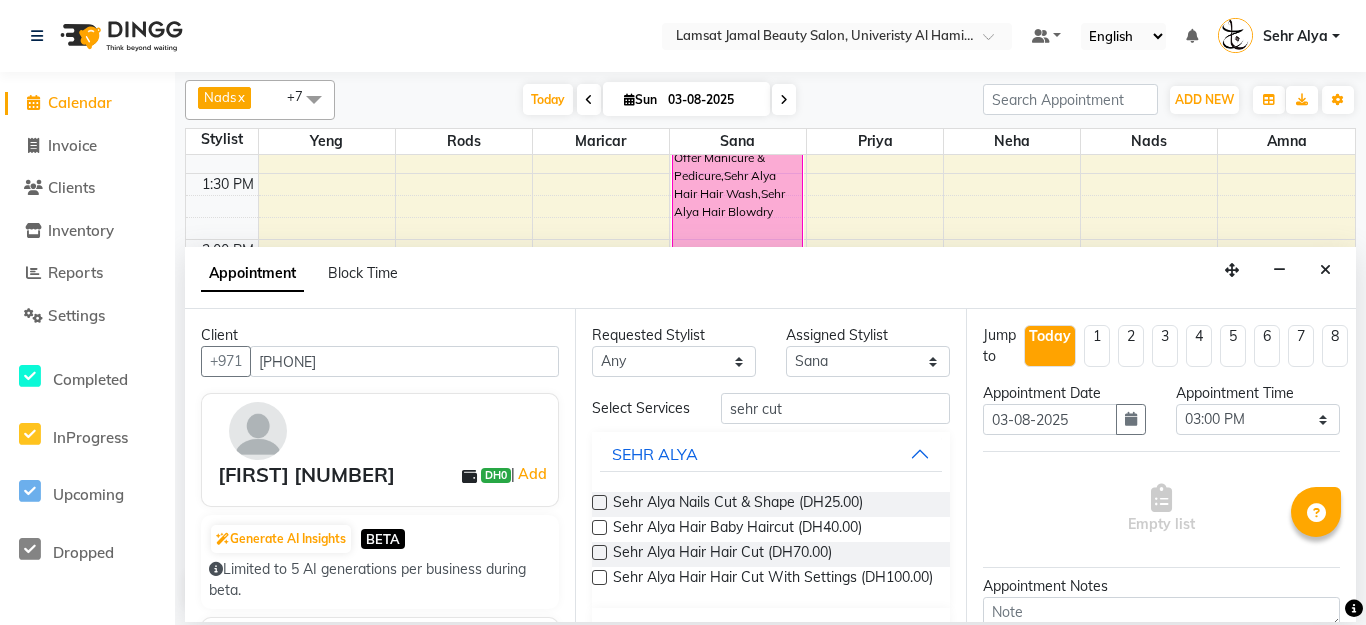 click at bounding box center (599, 552) 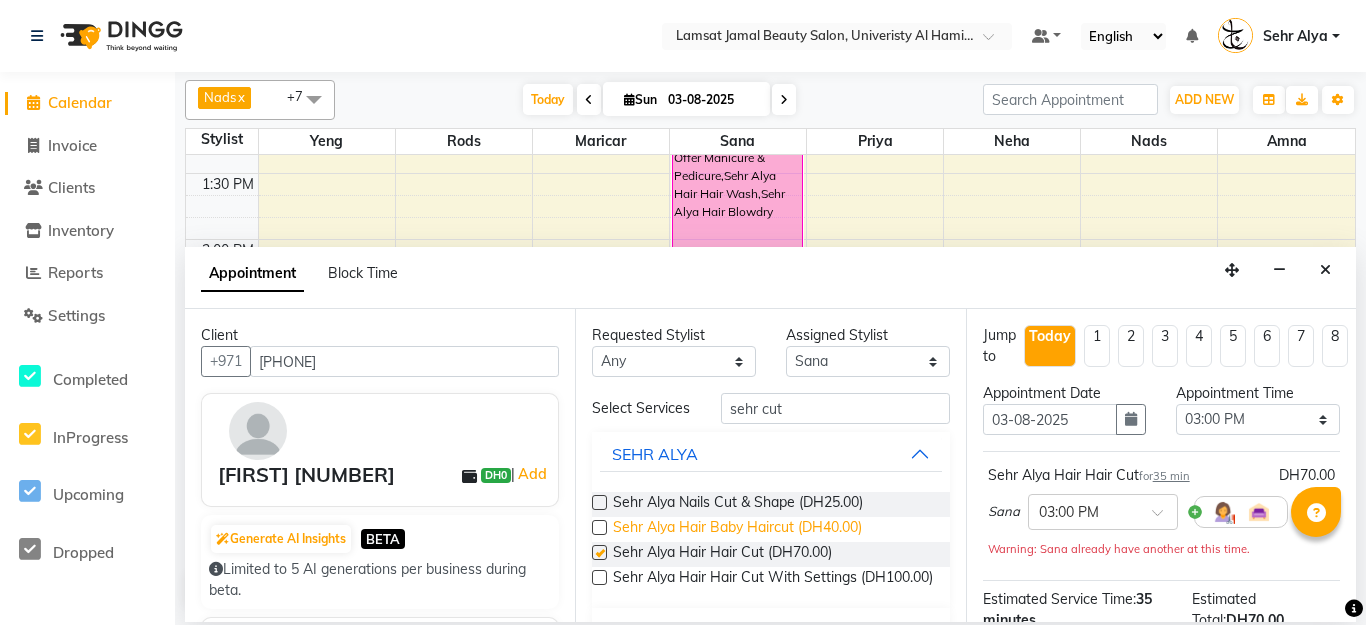 checkbox on "false" 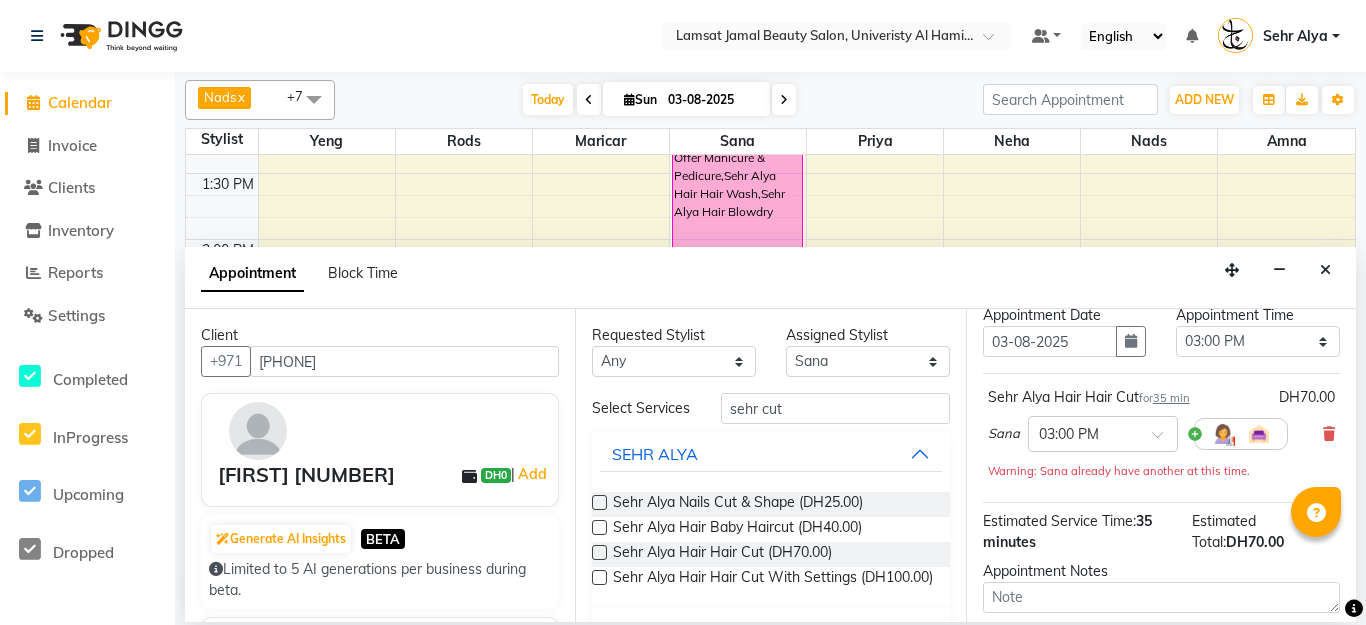 scroll, scrollTop: 255, scrollLeft: 0, axis: vertical 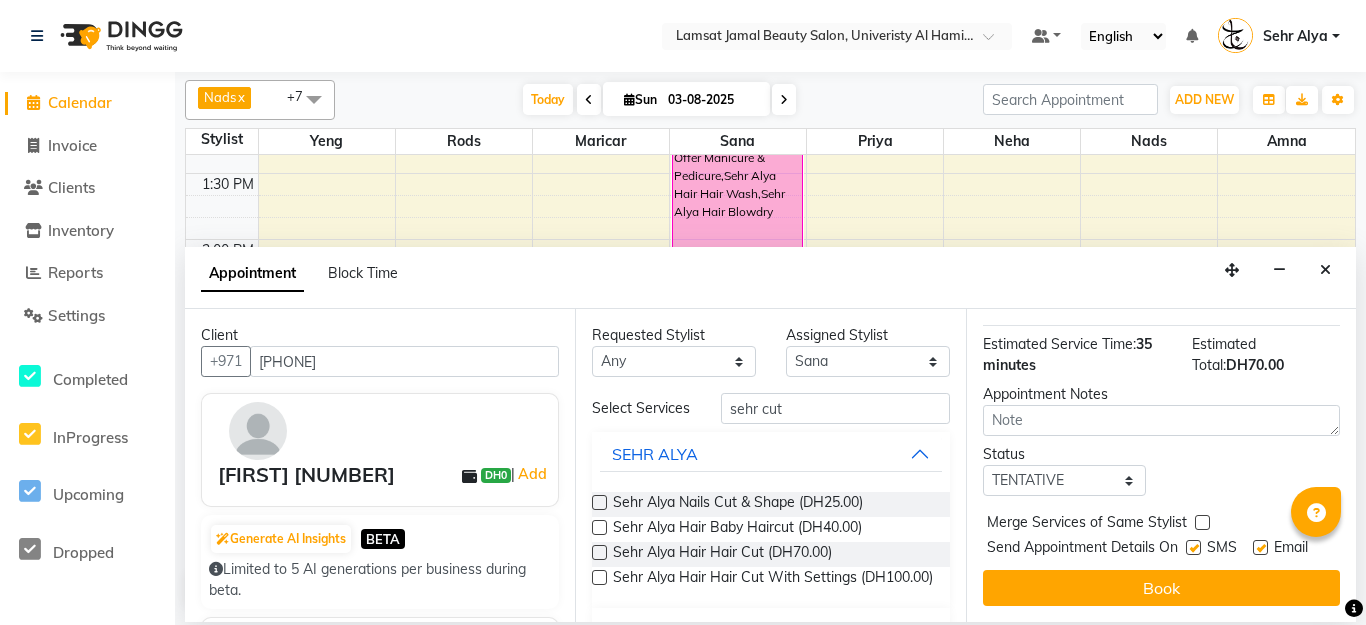 click at bounding box center [1202, 522] 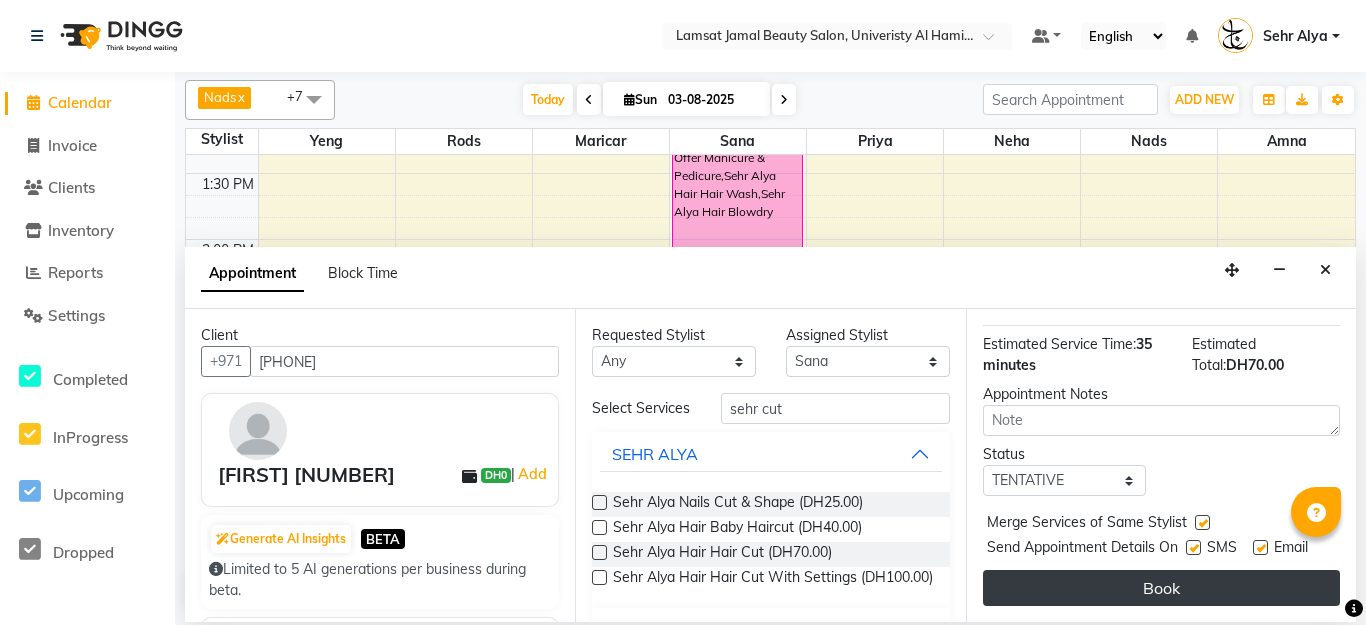 click on "Book" at bounding box center [1161, 588] 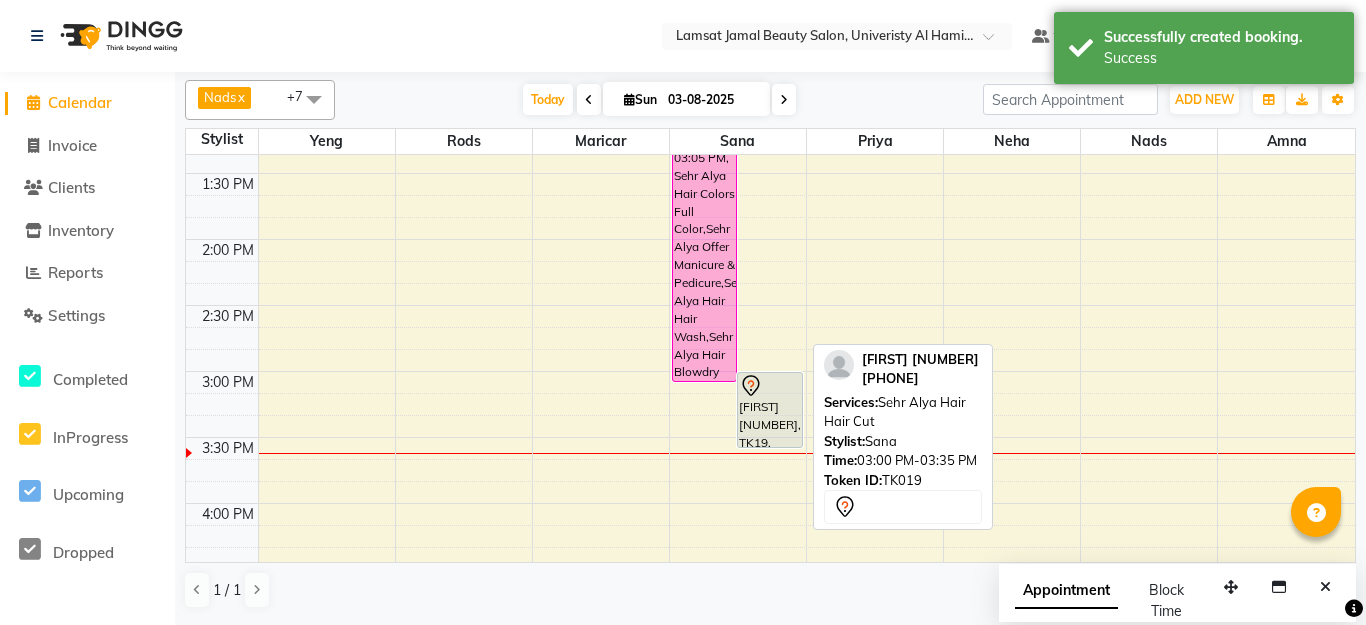 click on "[FIRST] [NUMBER], TK19, 03:00 PM-03:35 PM, Sehr Alya Hair Hair Cut" at bounding box center (769, 410) 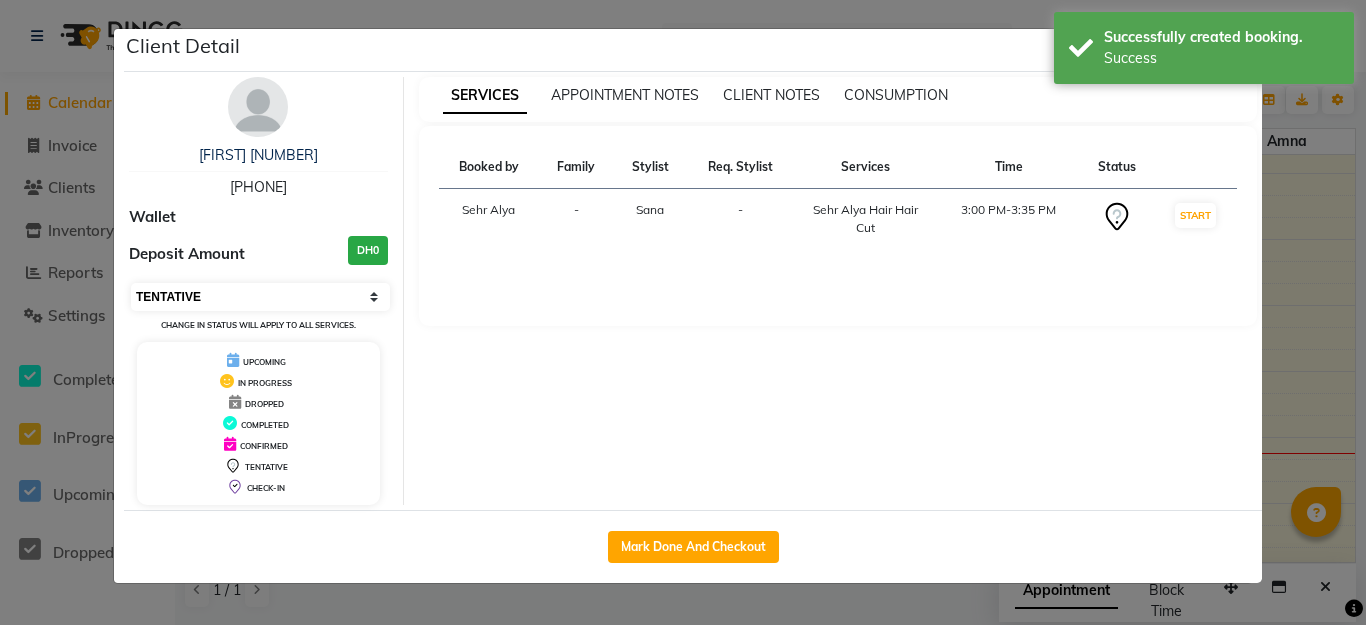 click on "Select IN SERVICE CONFIRMED TENTATIVE CHECK IN MARK DONE DROPPED UPCOMING" at bounding box center (260, 297) 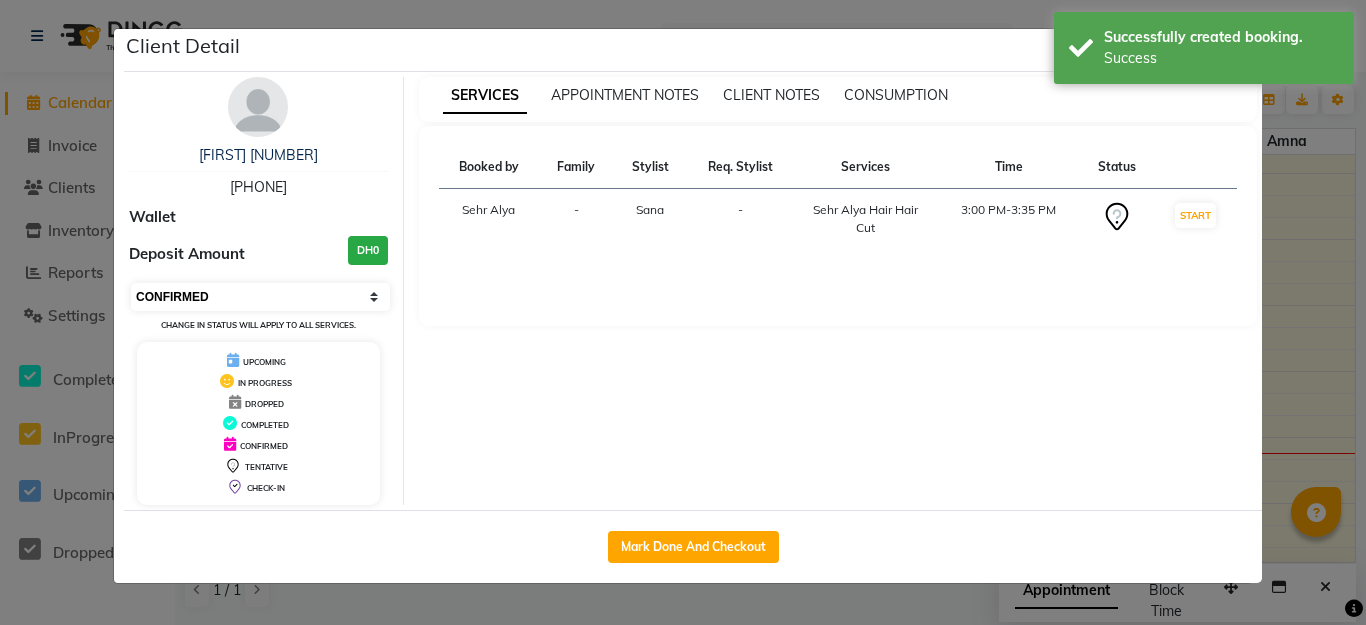 click on "Select IN SERVICE CONFIRMED TENTATIVE CHECK IN MARK DONE DROPPED UPCOMING" at bounding box center [260, 297] 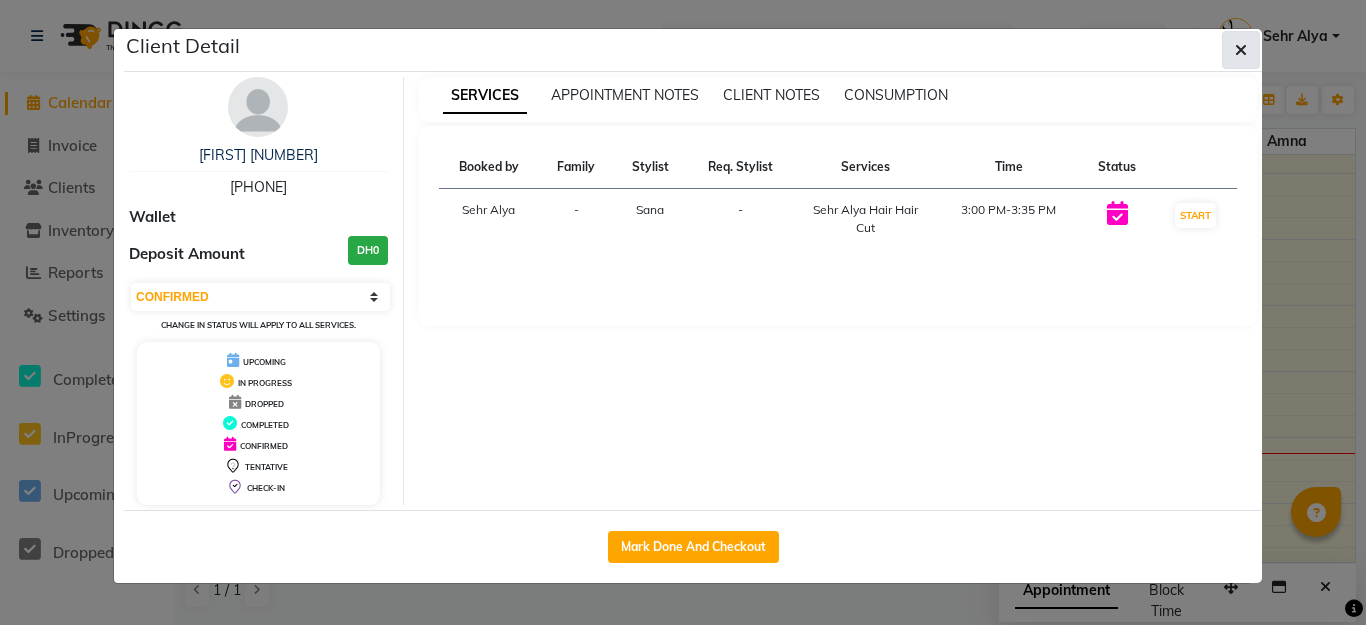 click 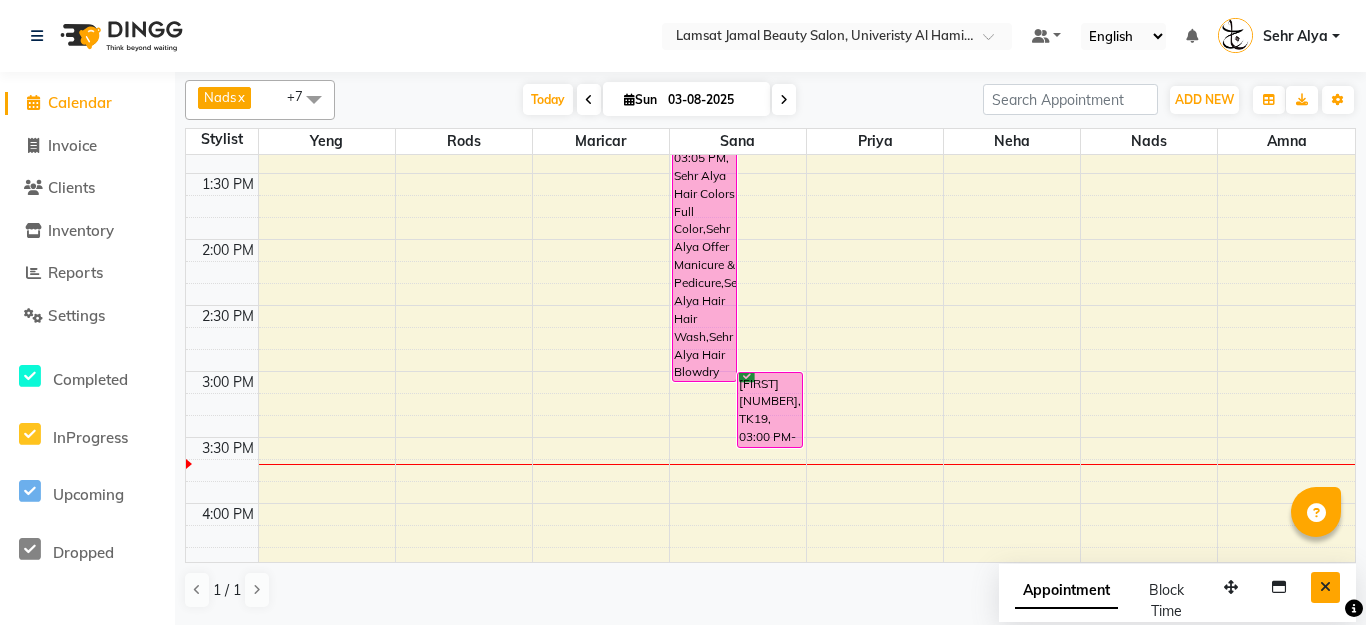 click at bounding box center (1325, 587) 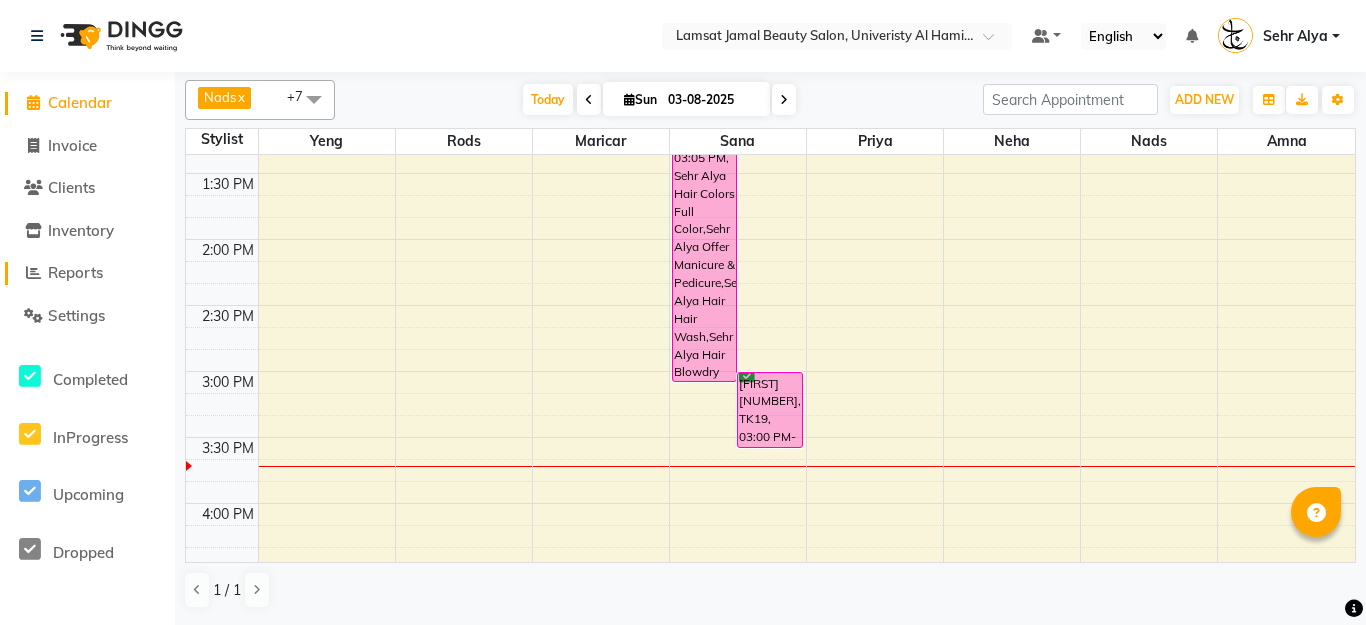 click on "Reports" 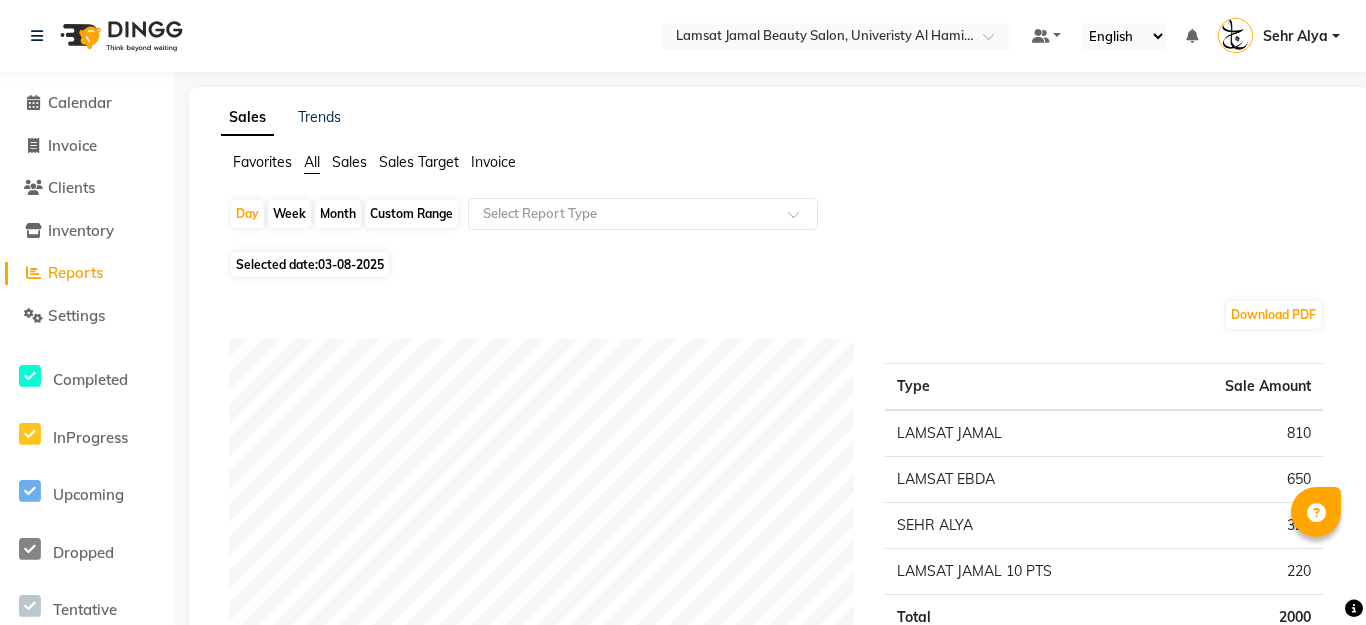 scroll, scrollTop: 145, scrollLeft: 0, axis: vertical 